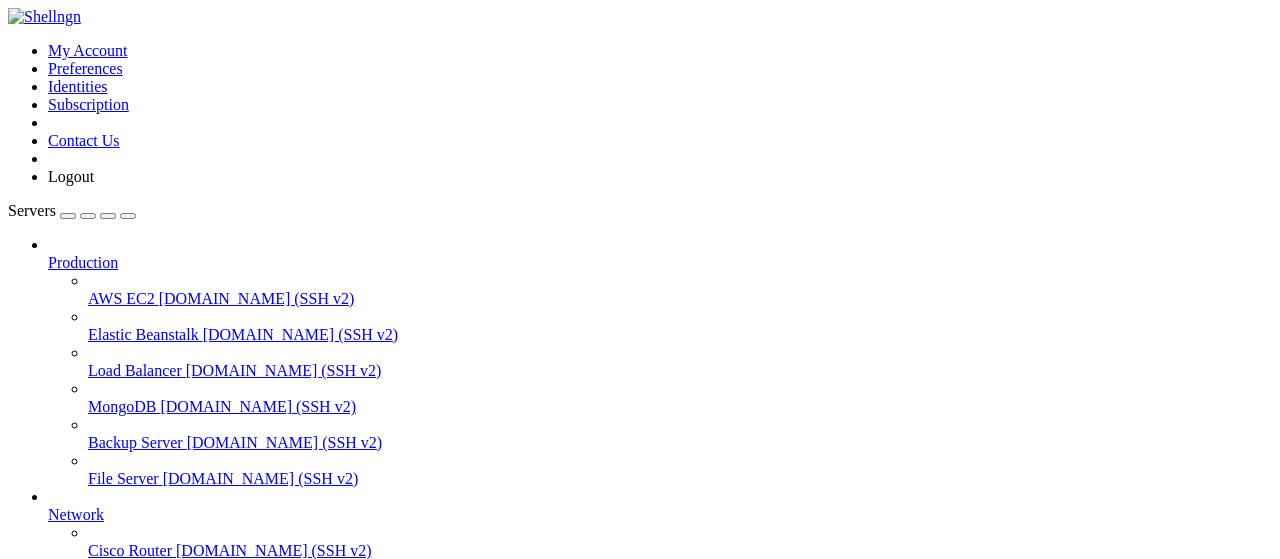 scroll, scrollTop: 0, scrollLeft: 0, axis: both 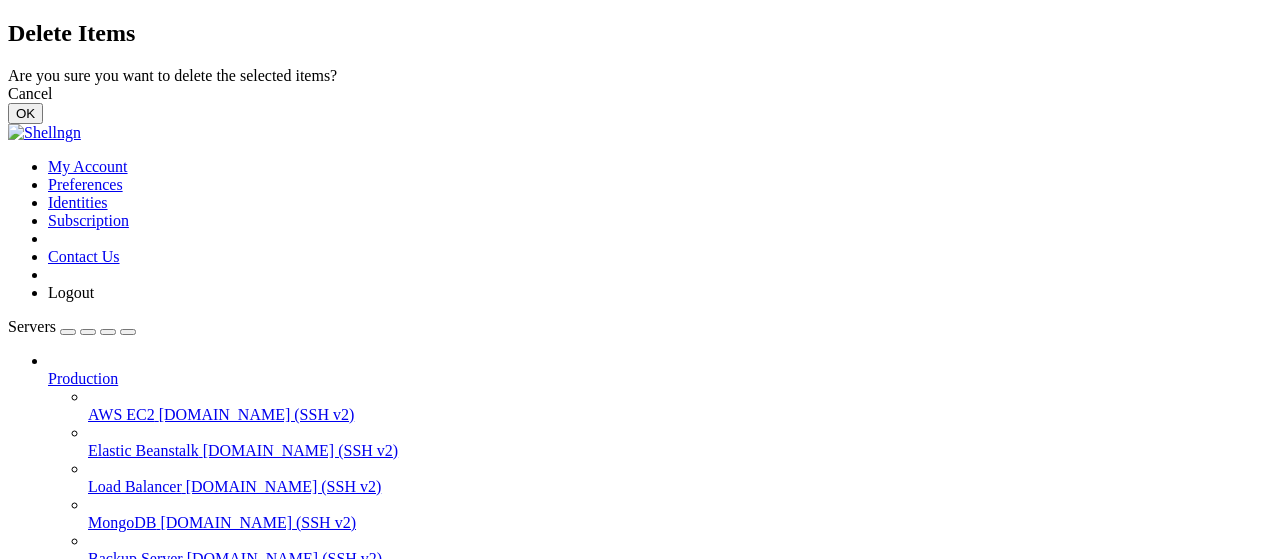 click on "OK" at bounding box center (25, 113) 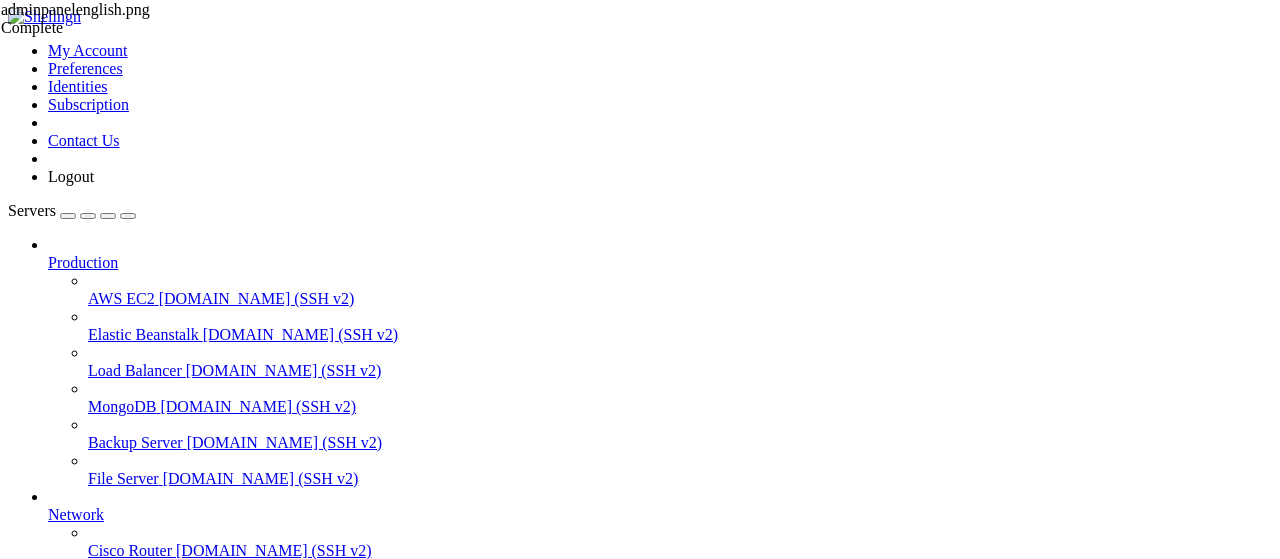 scroll, scrollTop: 0, scrollLeft: 0, axis: both 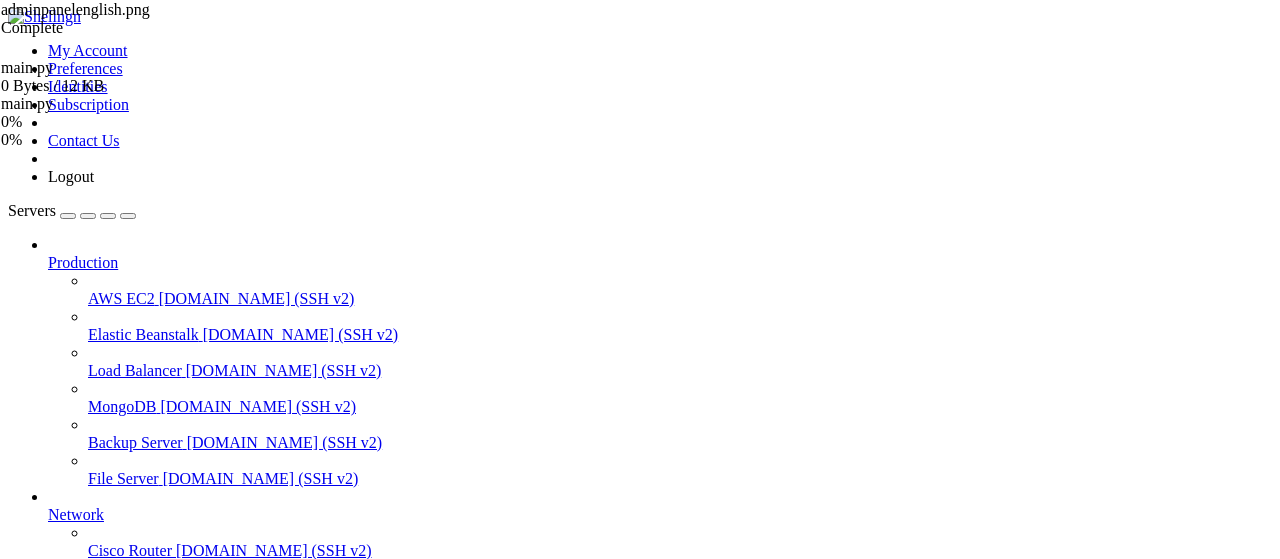 click at bounding box center [36, 1716] 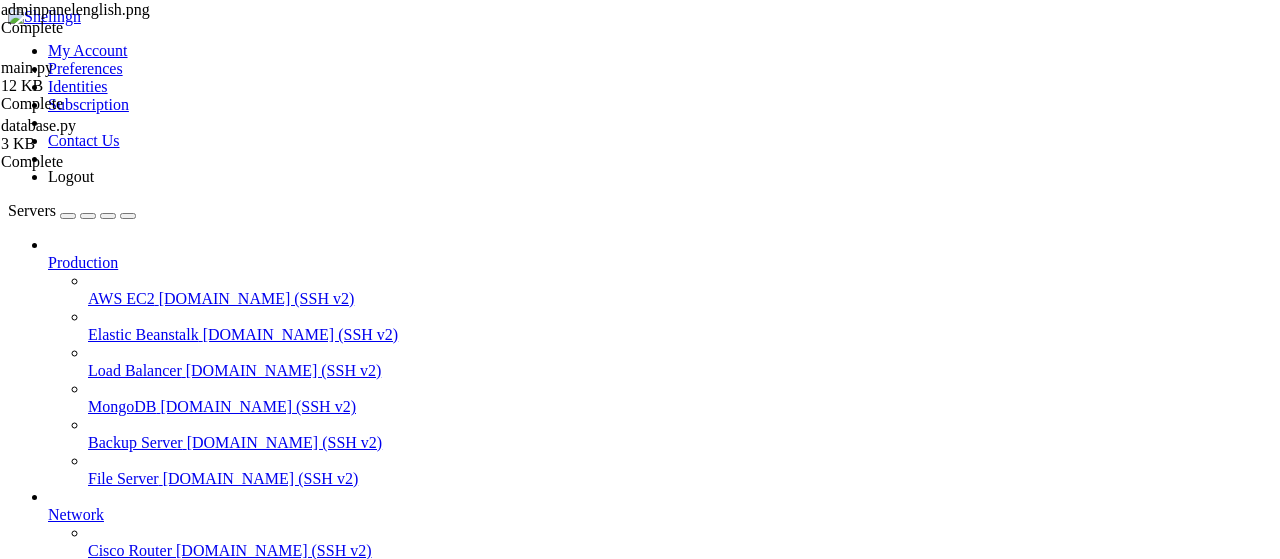 click at bounding box center (16, 1716) 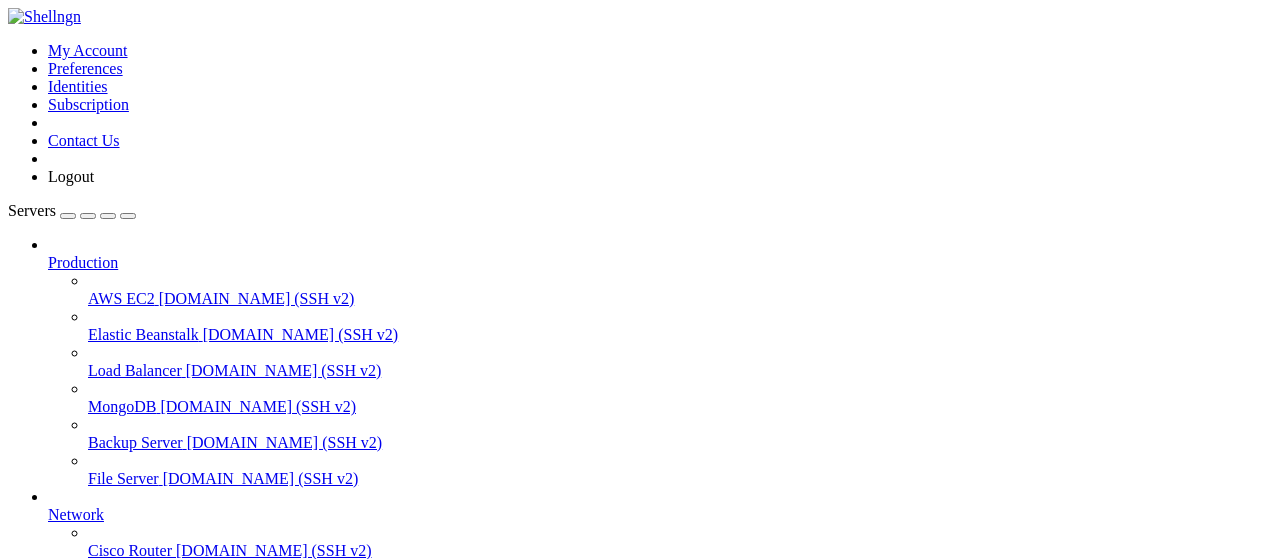 click on "root
" at bounding box center (660, 844) 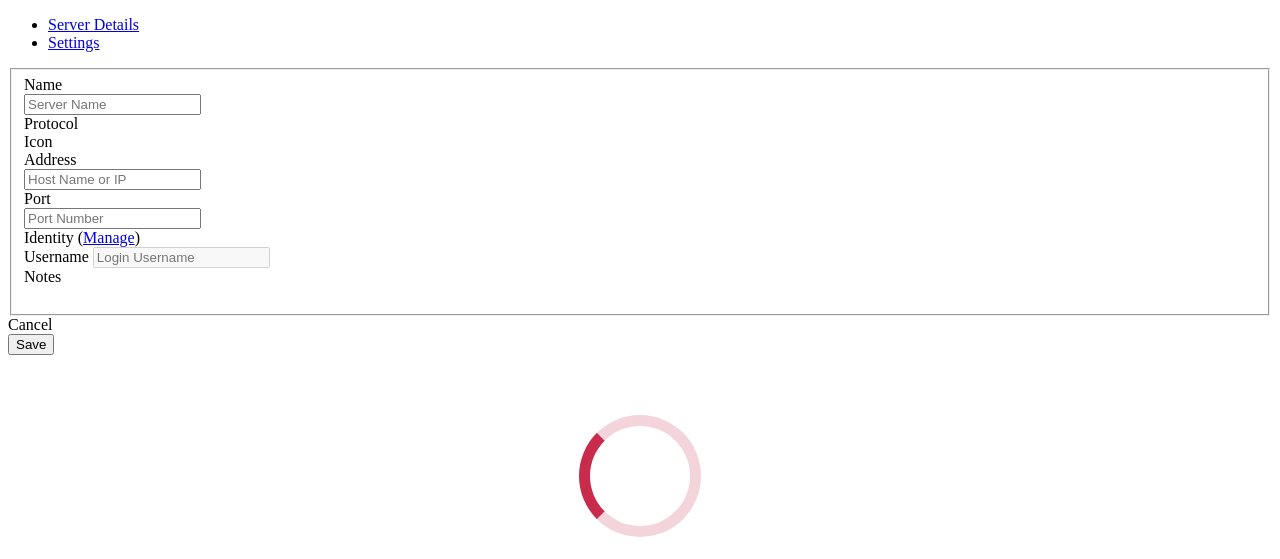 type on "root" 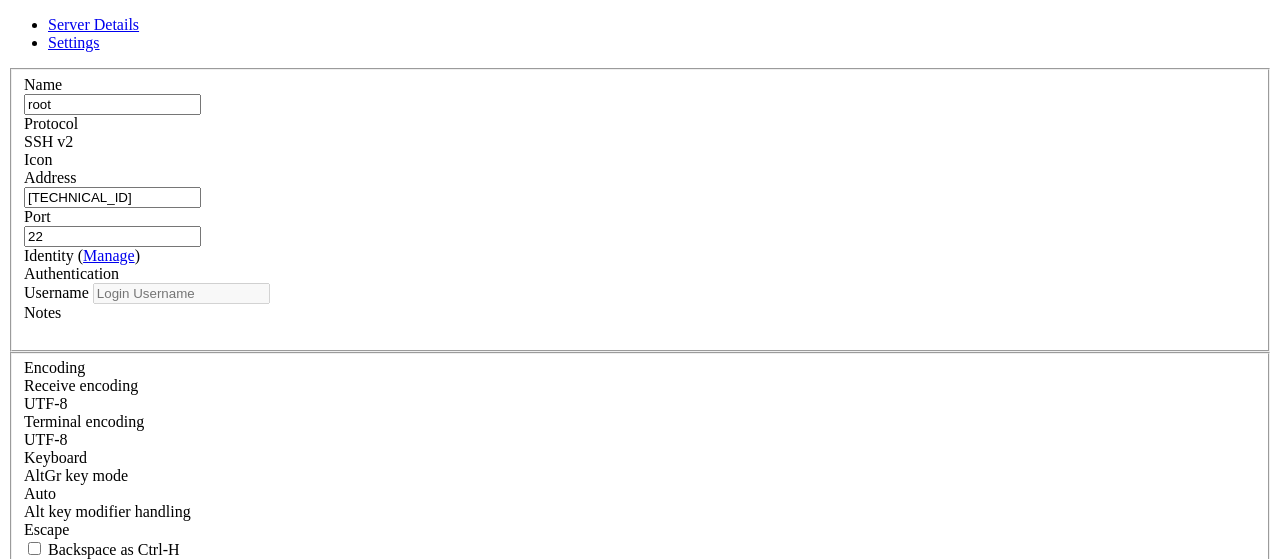 type on "root" 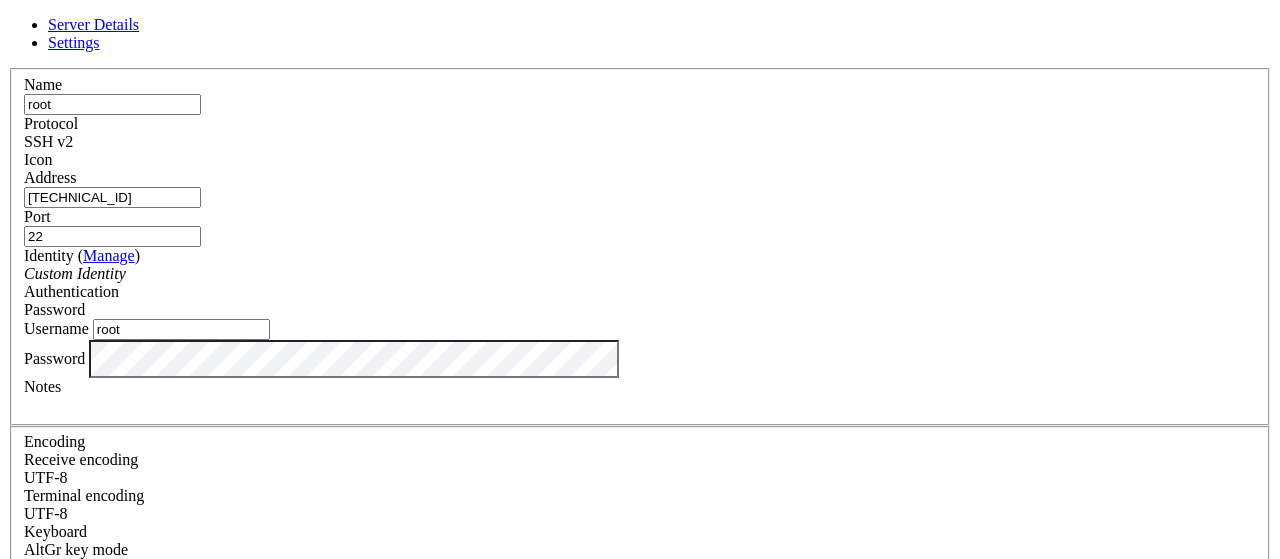 drag, startPoint x: 412, startPoint y: 207, endPoint x: 317, endPoint y: 207, distance: 95 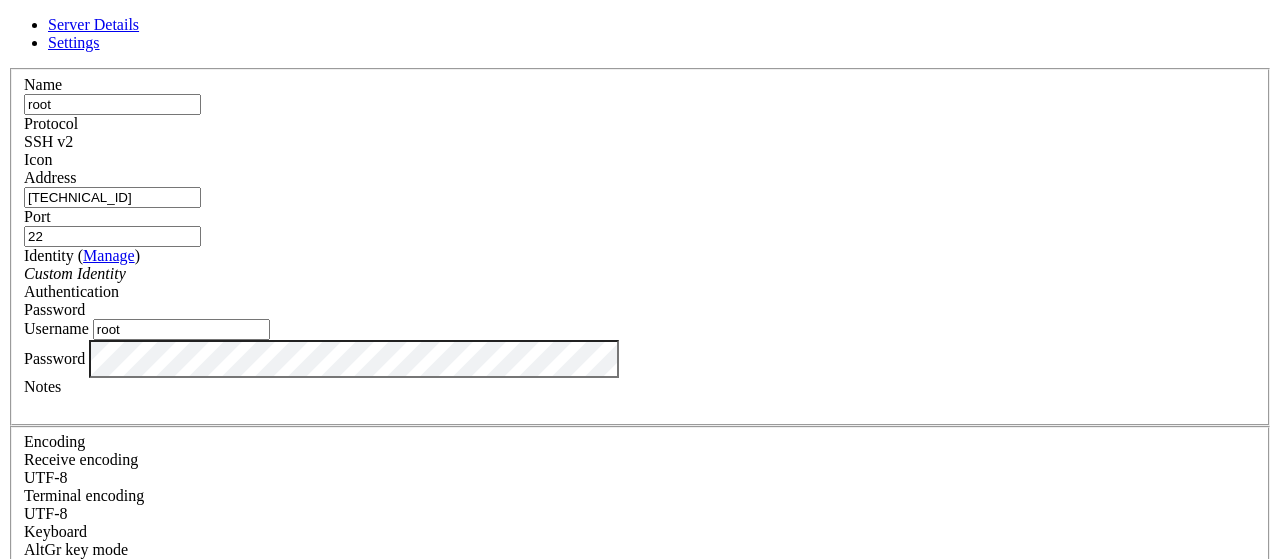 click on "Cancel" at bounding box center (640, 812) 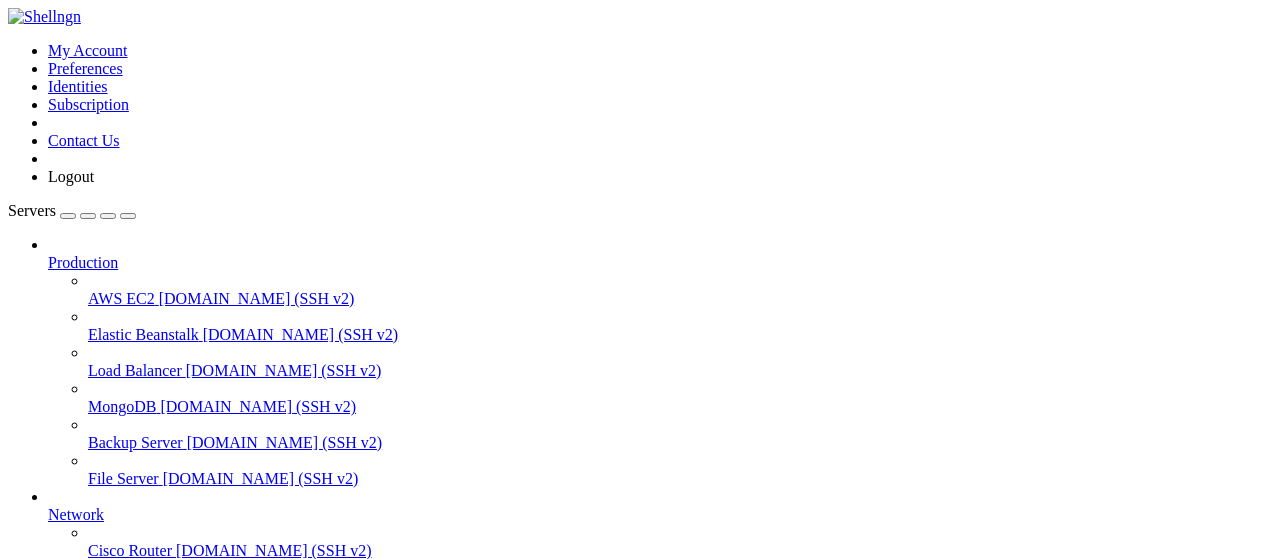 click on "root@bizarresmash:~#" 